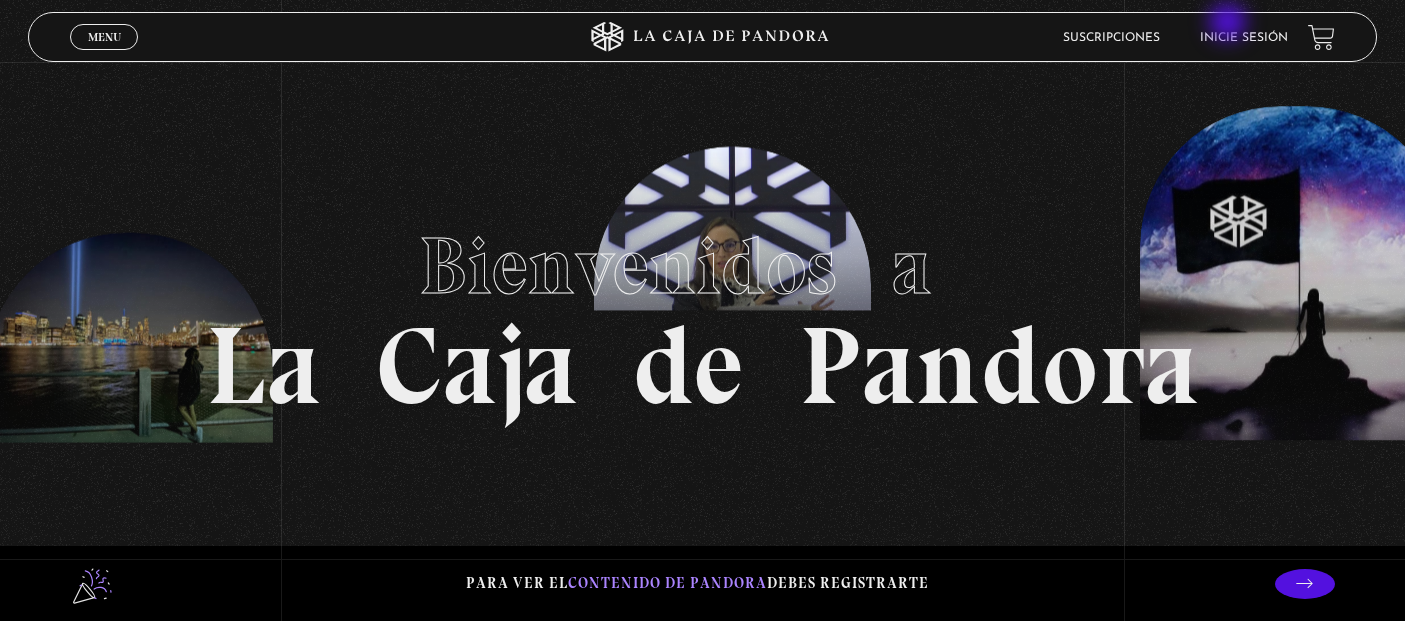 scroll, scrollTop: 0, scrollLeft: 0, axis: both 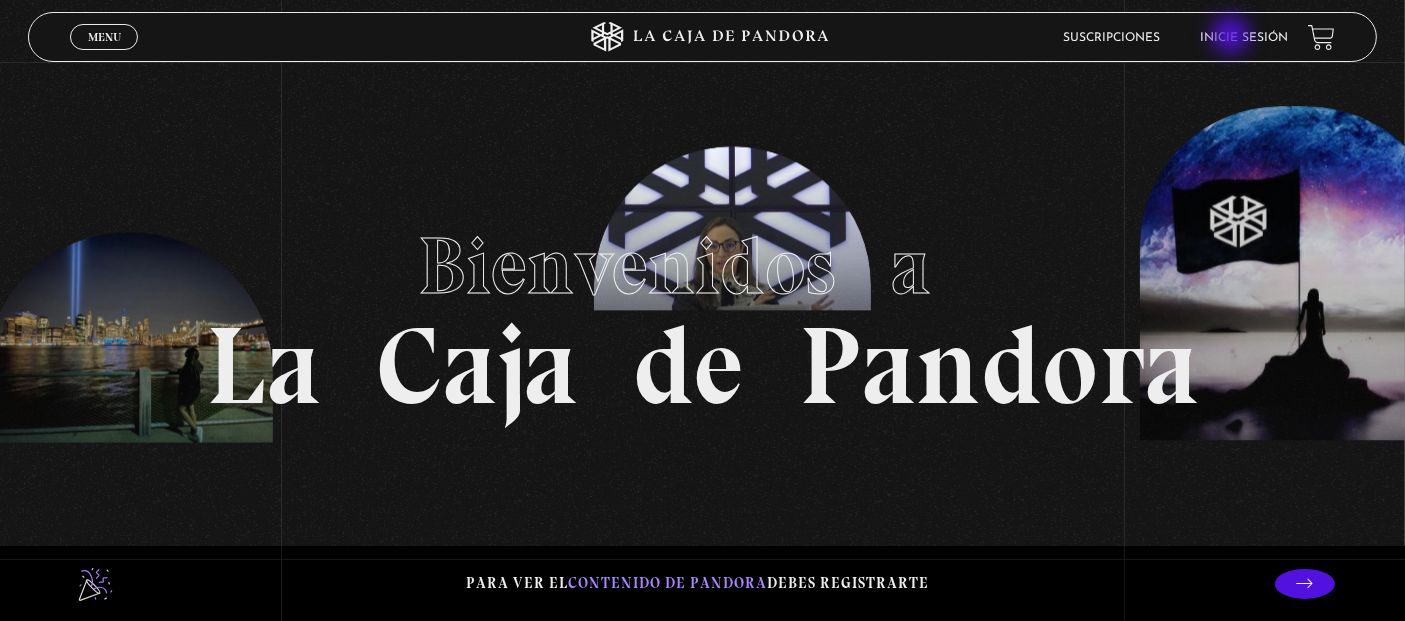 click on "Inicie sesión" at bounding box center [1244, 38] 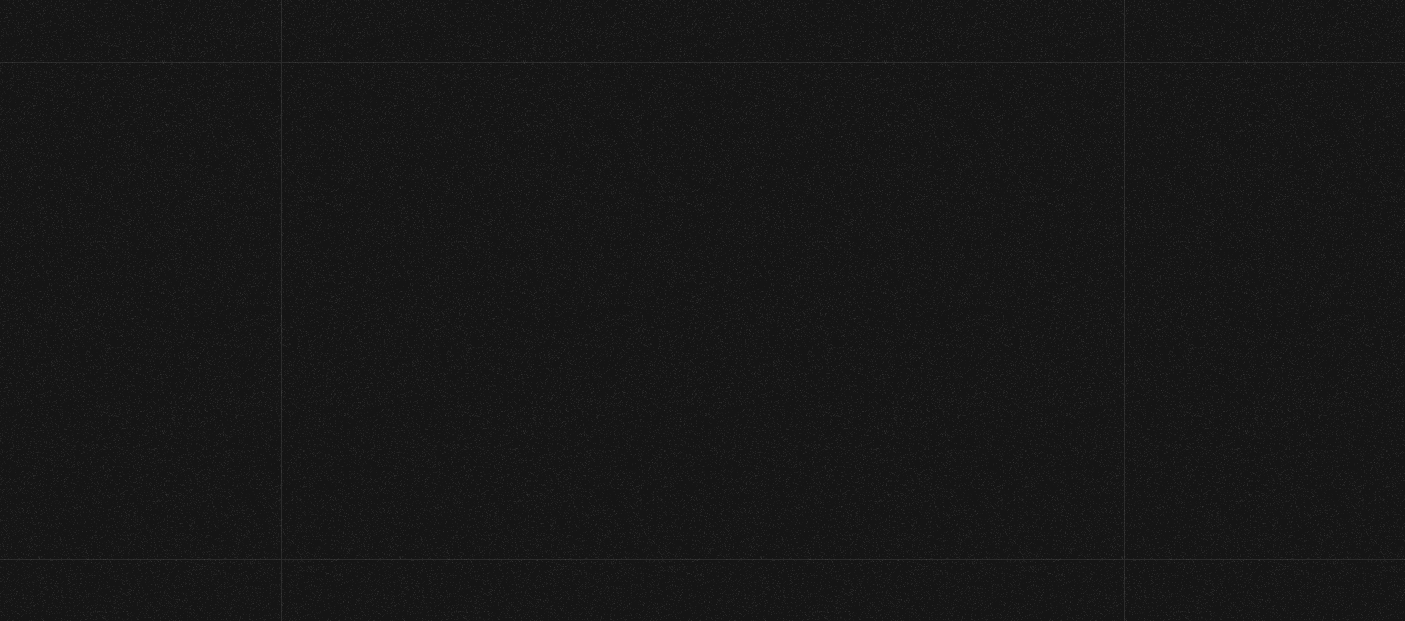 scroll, scrollTop: 0, scrollLeft: 0, axis: both 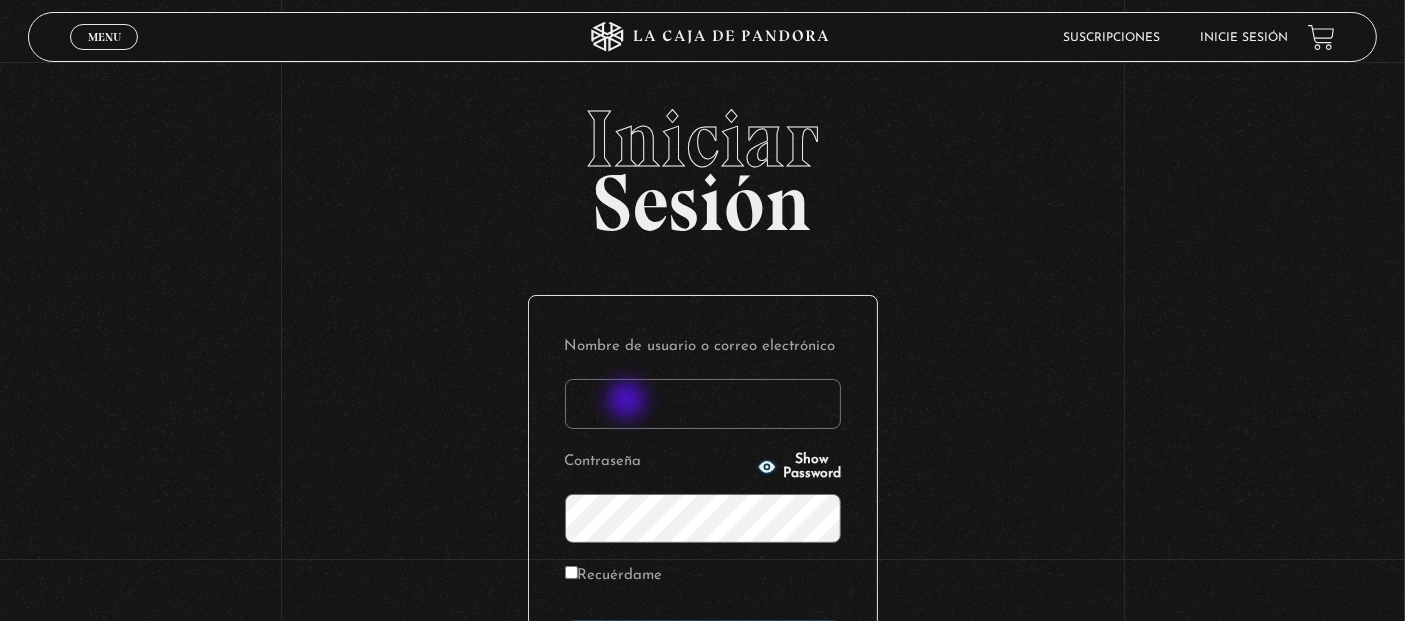 click on "Nombre de usuario o correo electrónico" at bounding box center [703, 404] 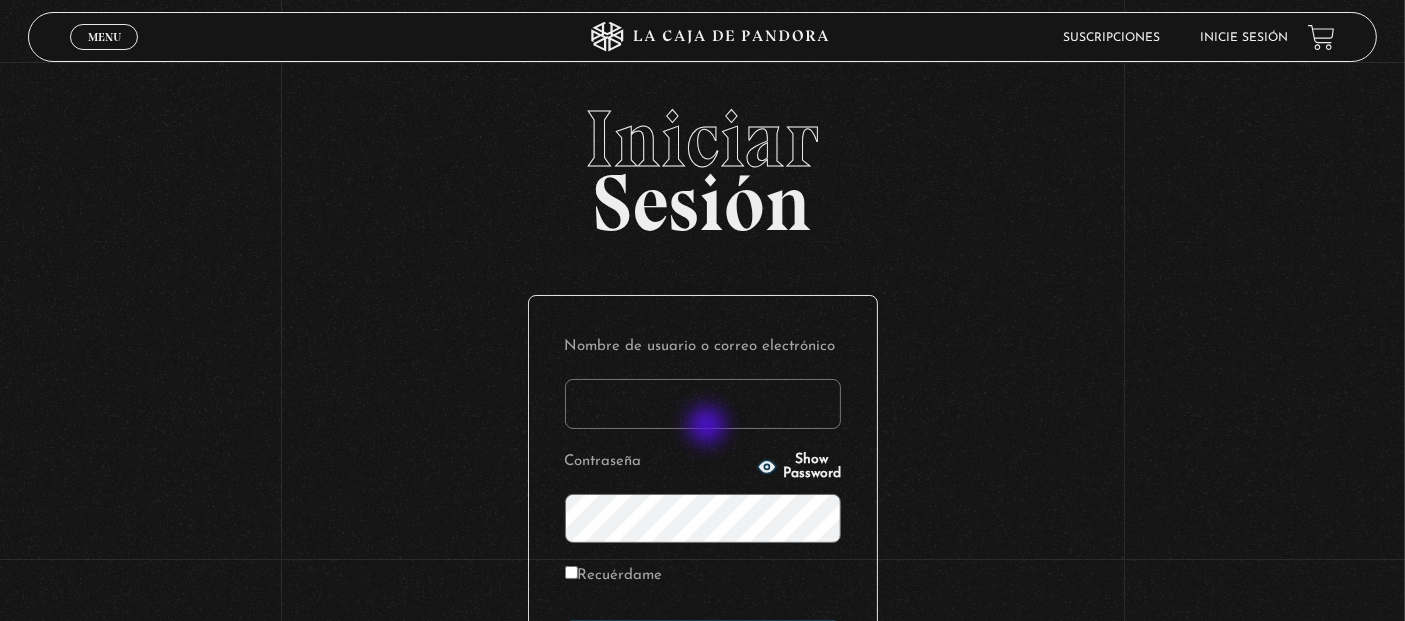 type on "dalianarebeca06@hotmail.com" 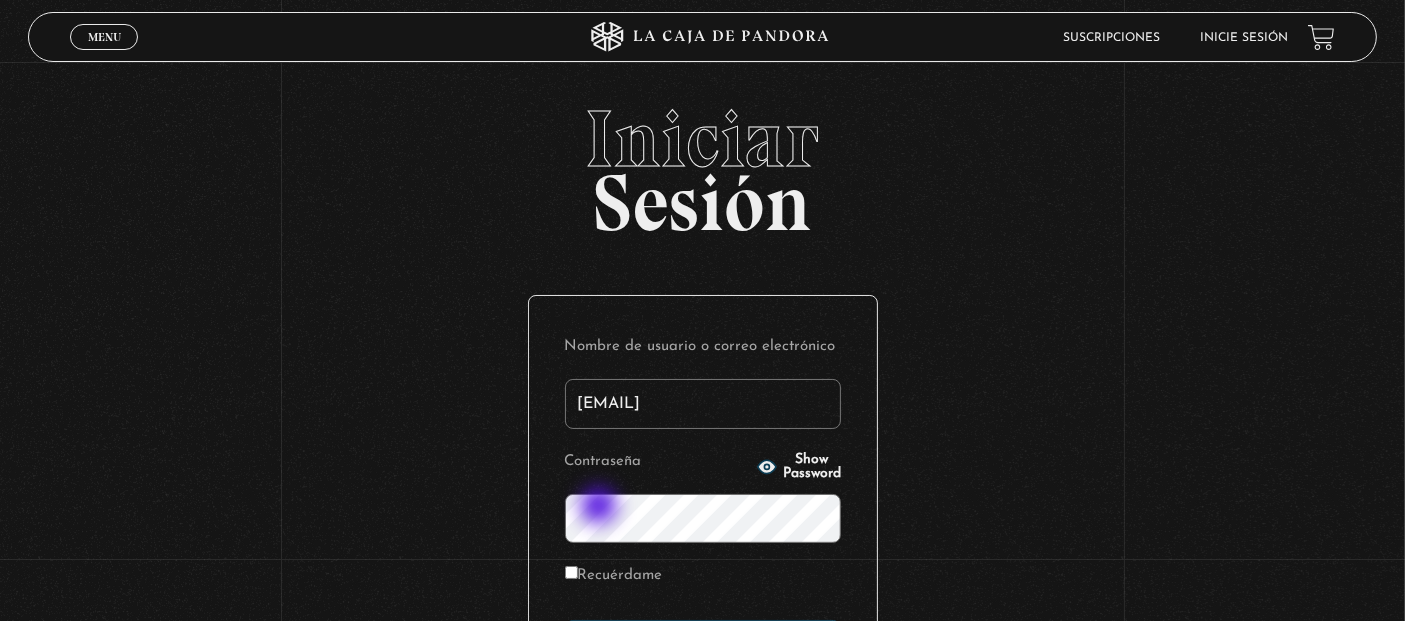 click on "Acceder" at bounding box center (703, 645) 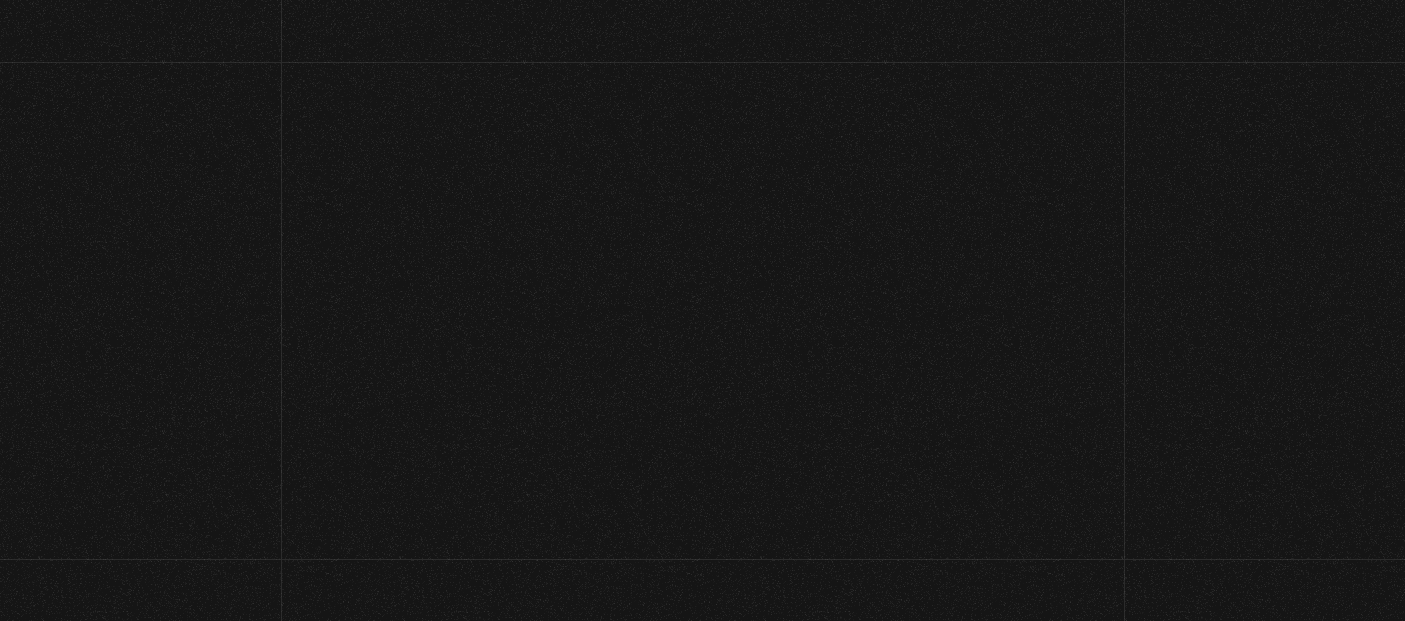 scroll, scrollTop: 0, scrollLeft: 0, axis: both 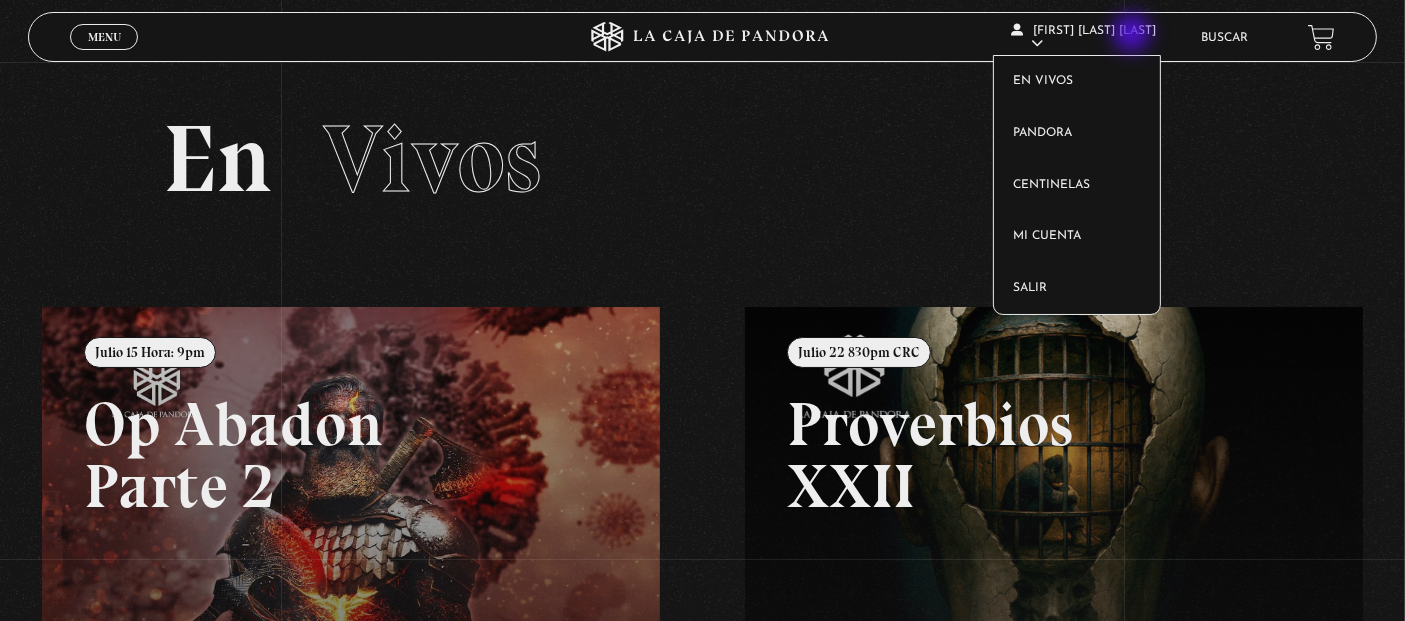 click on "[FIRST] [LAST] [LAST]" at bounding box center (1083, 37) 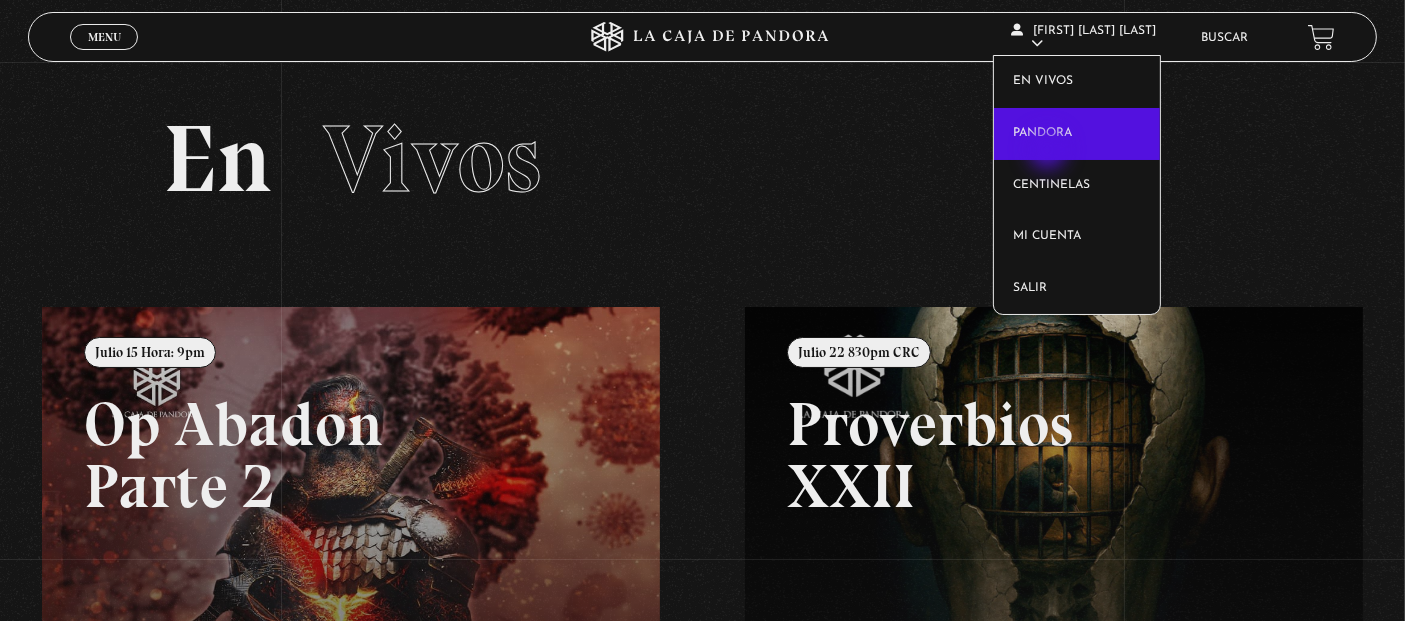 click on "Pandora" at bounding box center (1077, 134) 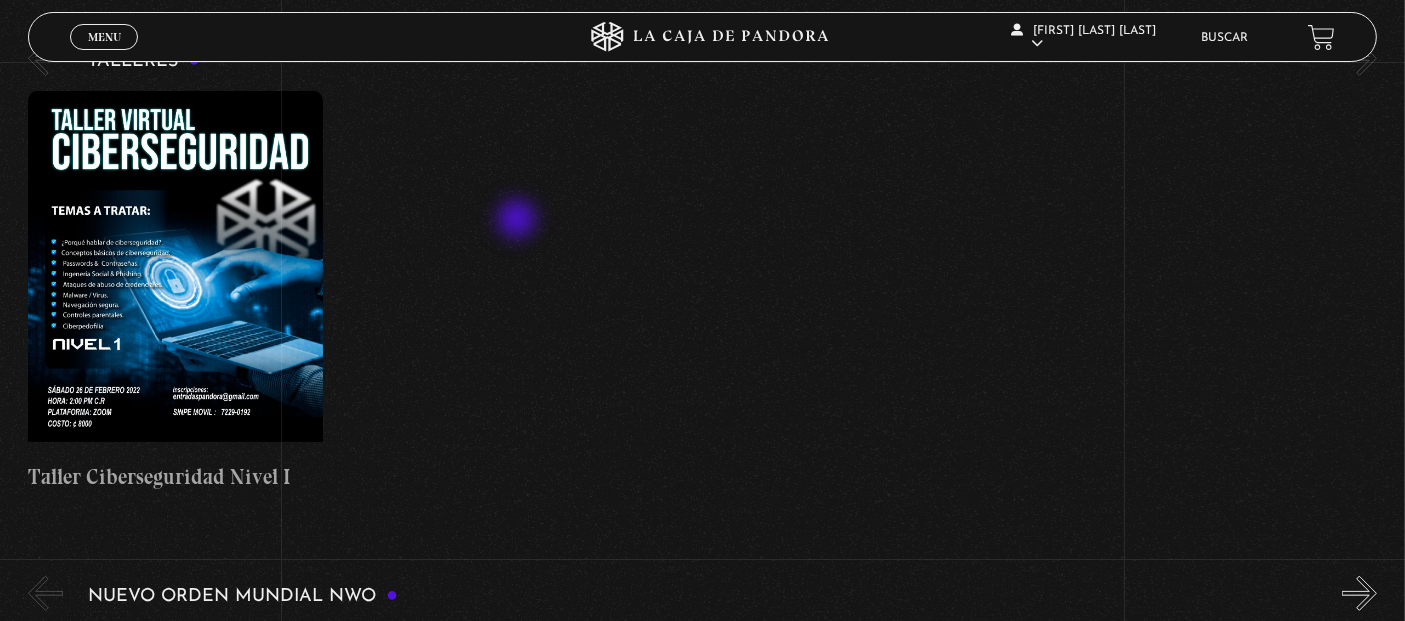 scroll, scrollTop: 888, scrollLeft: 0, axis: vertical 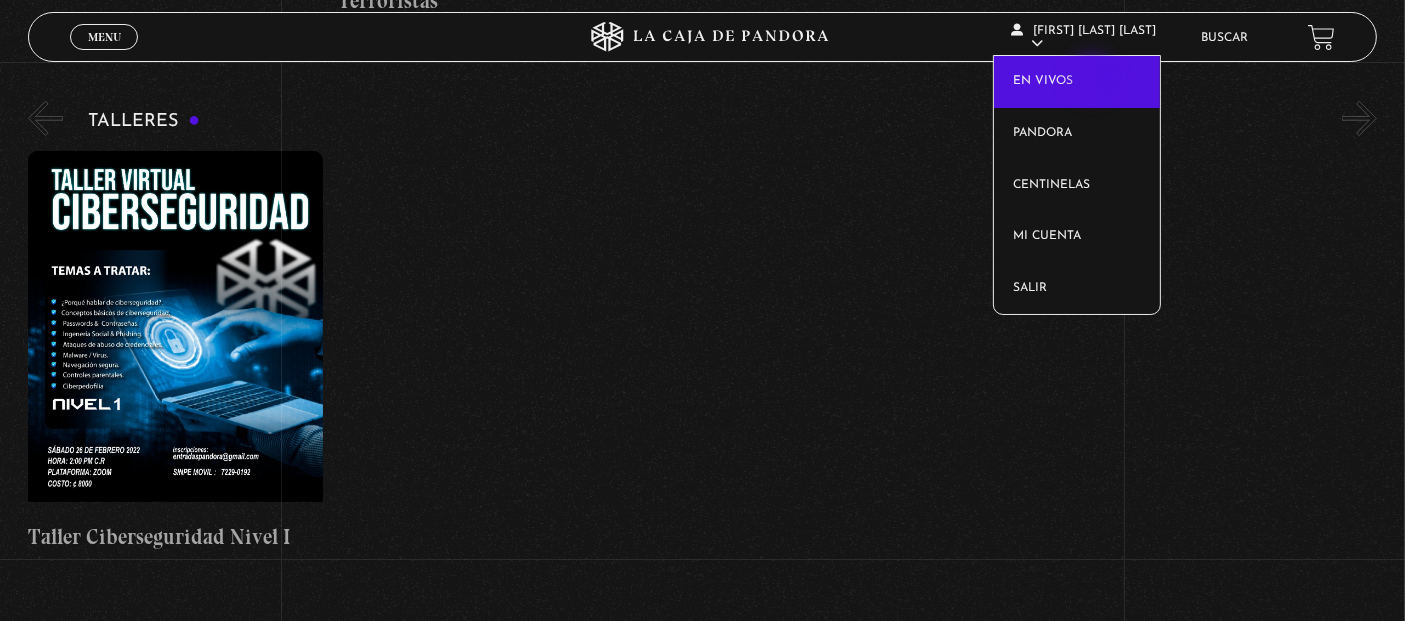 click on "En vivos" at bounding box center [1077, 82] 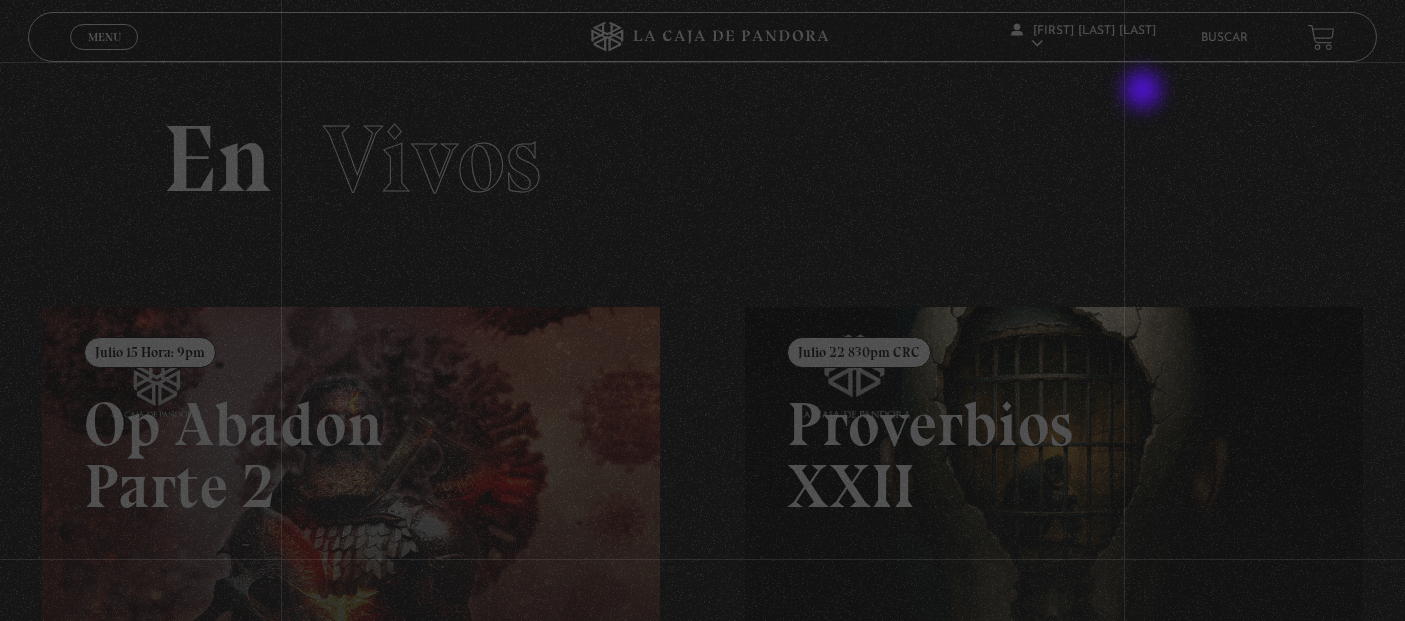 scroll, scrollTop: 0, scrollLeft: 0, axis: both 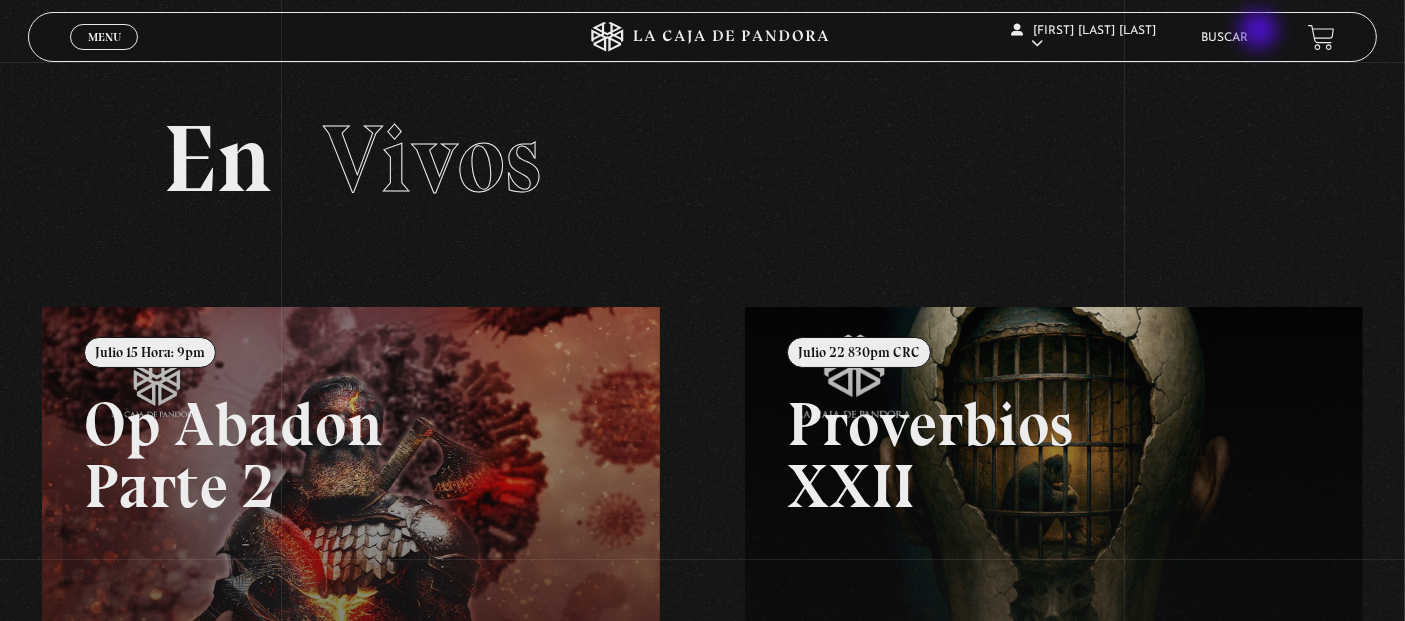click on "Buscar" at bounding box center [1224, 37] 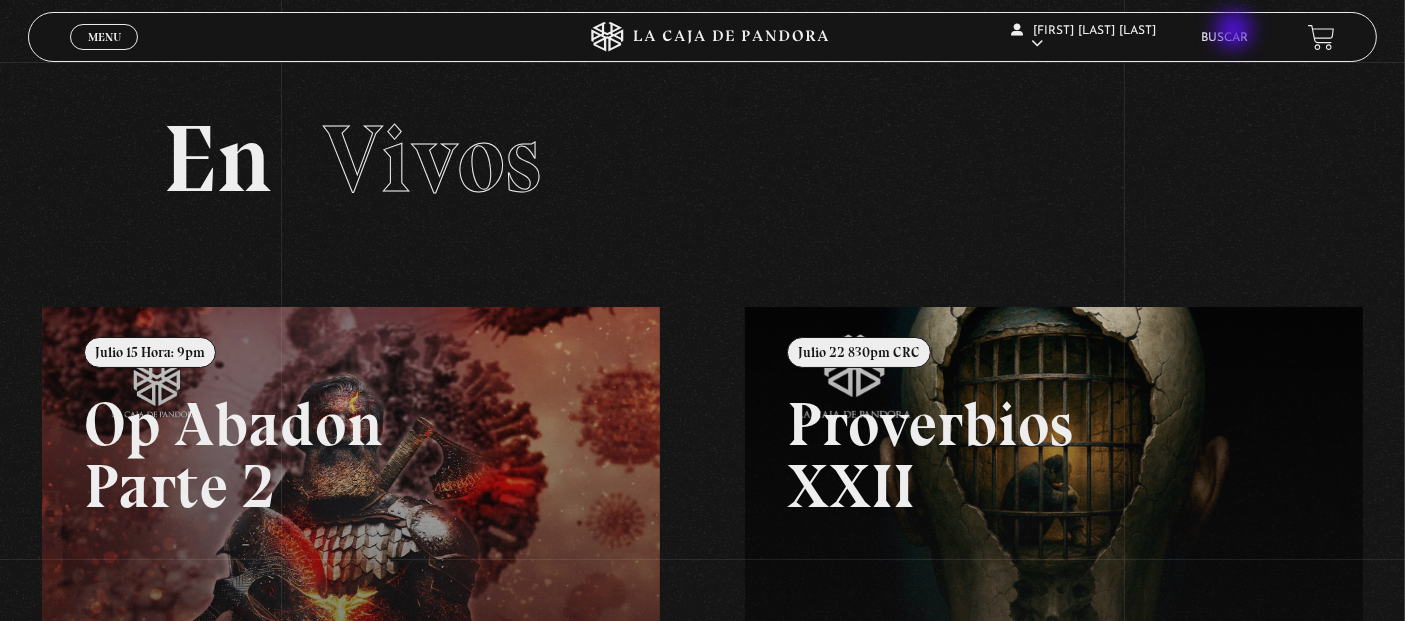 click on "Buscar" at bounding box center (1224, 38) 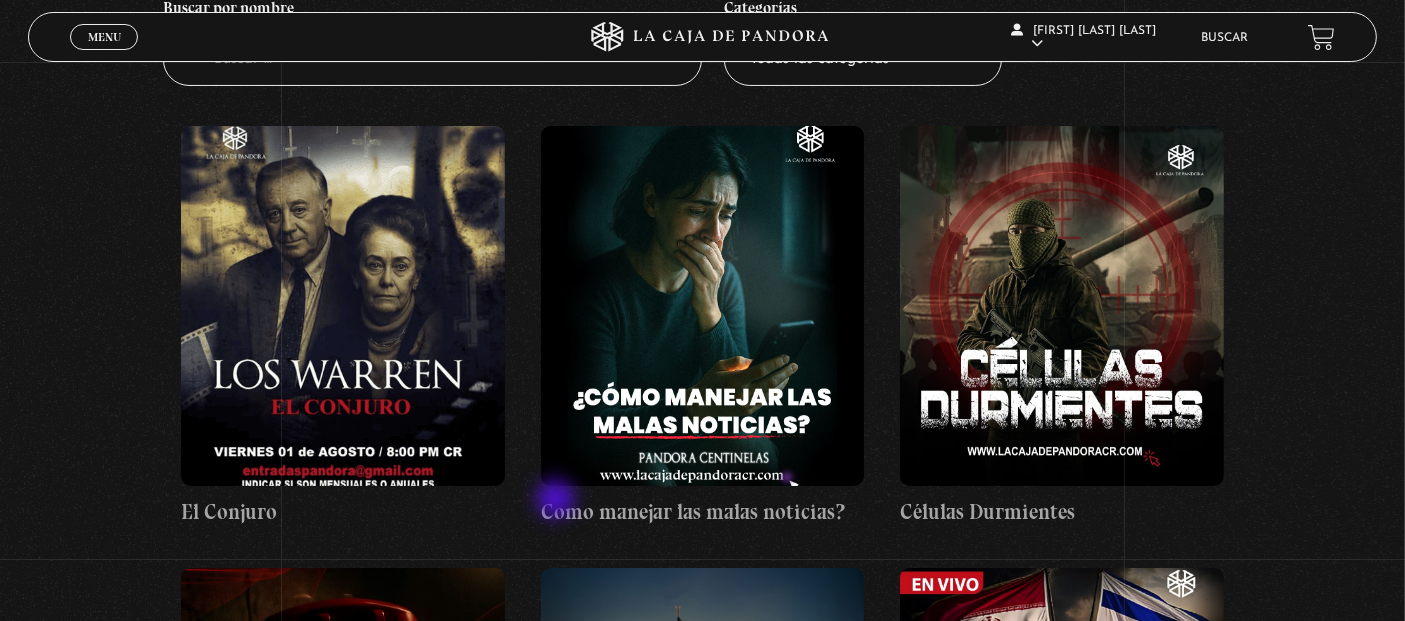 scroll, scrollTop: 333, scrollLeft: 0, axis: vertical 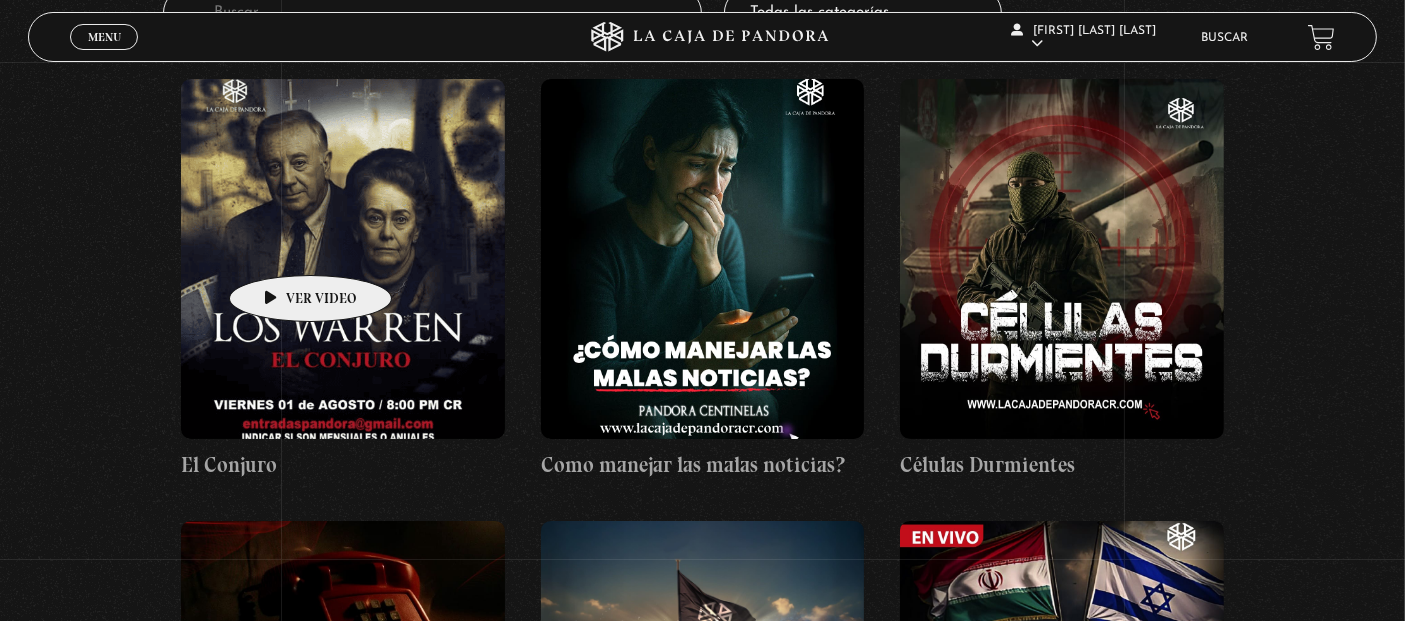 click at bounding box center [343, 259] 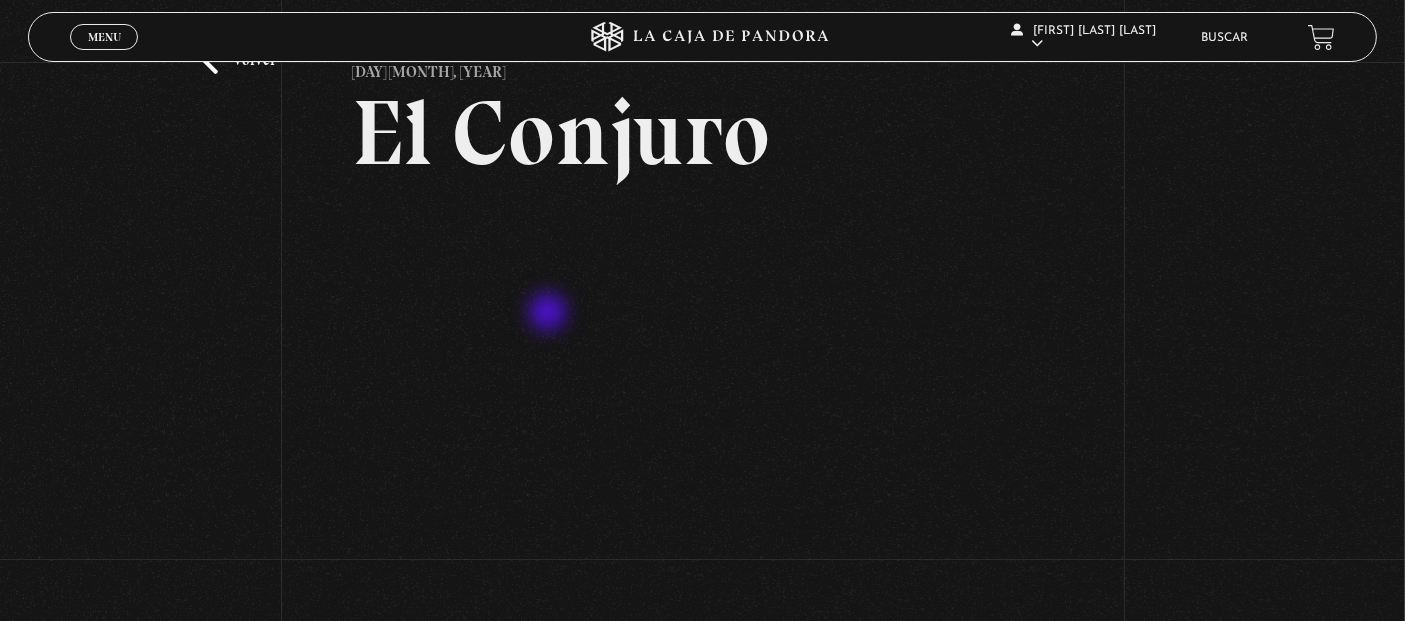 scroll, scrollTop: 111, scrollLeft: 0, axis: vertical 